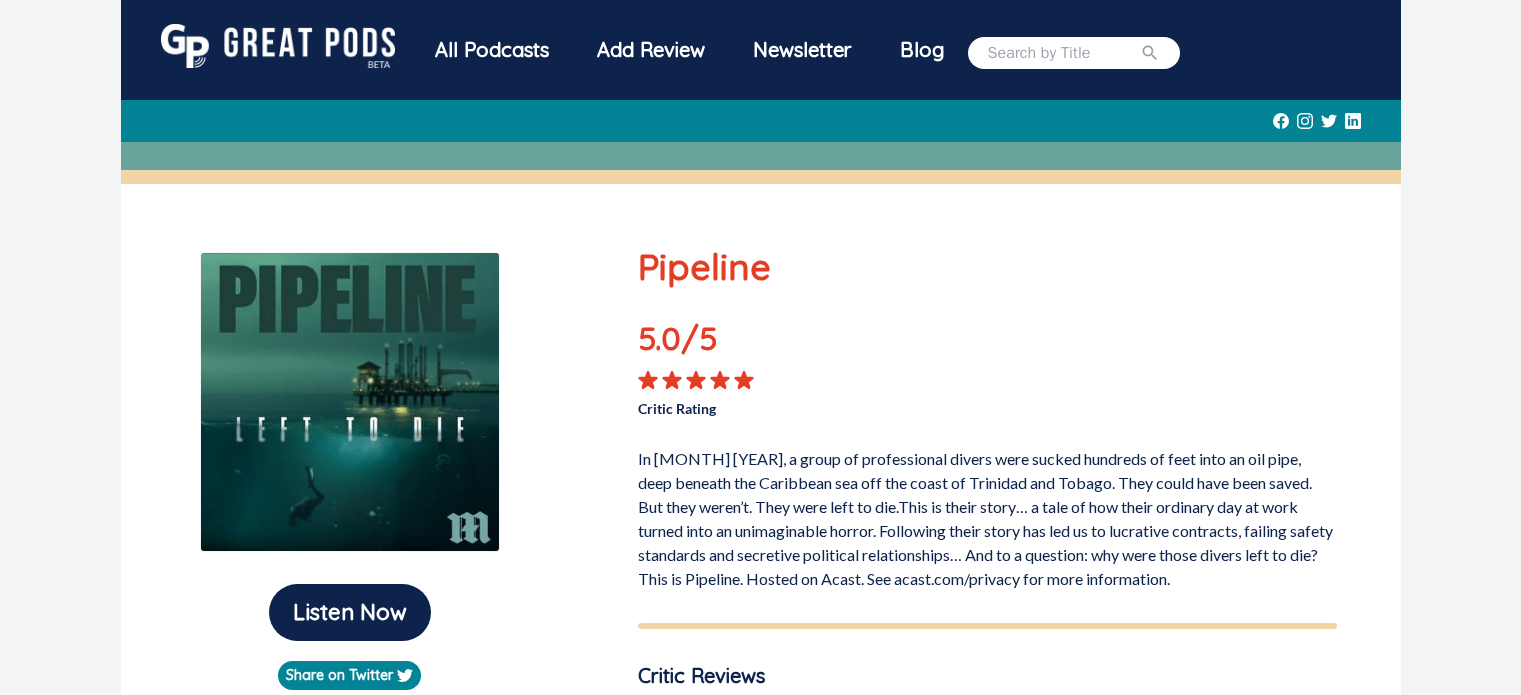 scroll, scrollTop: 0, scrollLeft: 0, axis: both 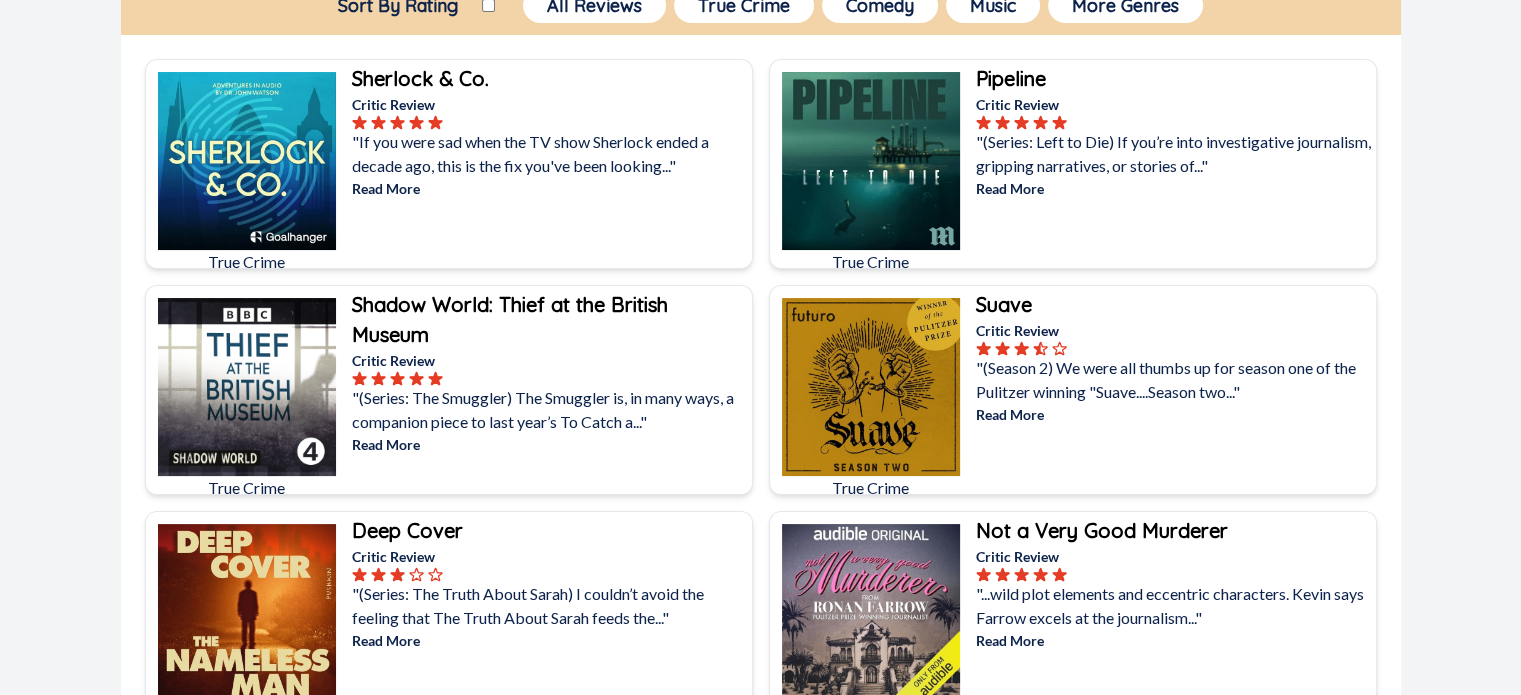 click on "Suave" at bounding box center [1004, 304] 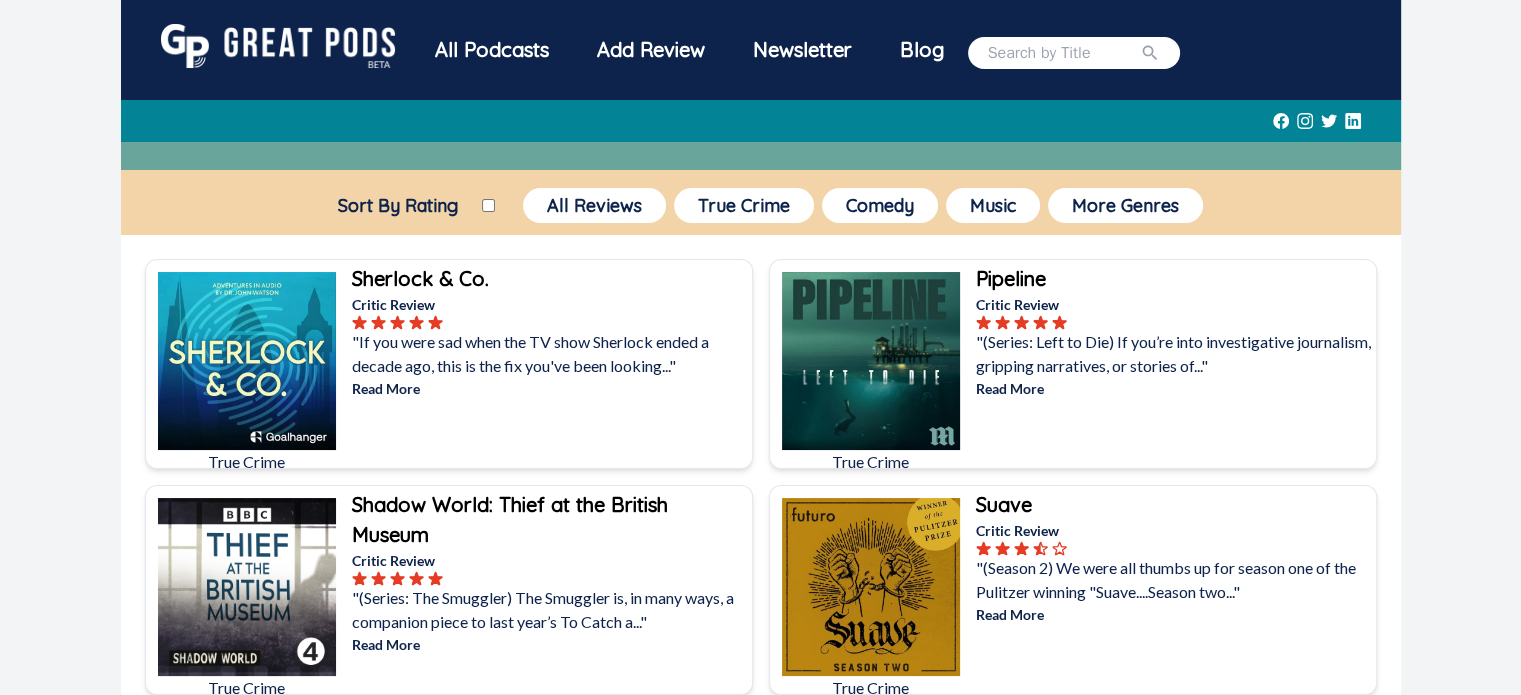 click on "Sherlock & Co." at bounding box center (420, 278) 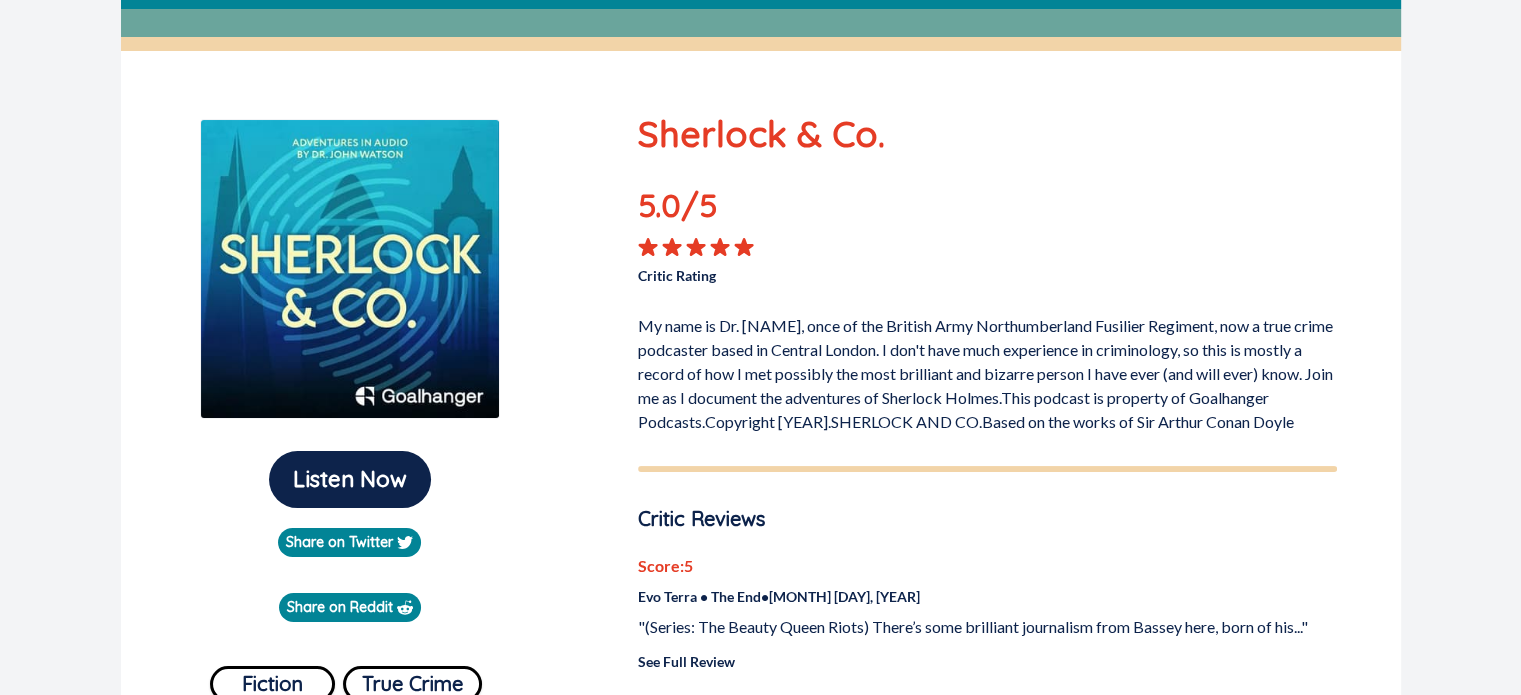 scroll, scrollTop: 0, scrollLeft: 0, axis: both 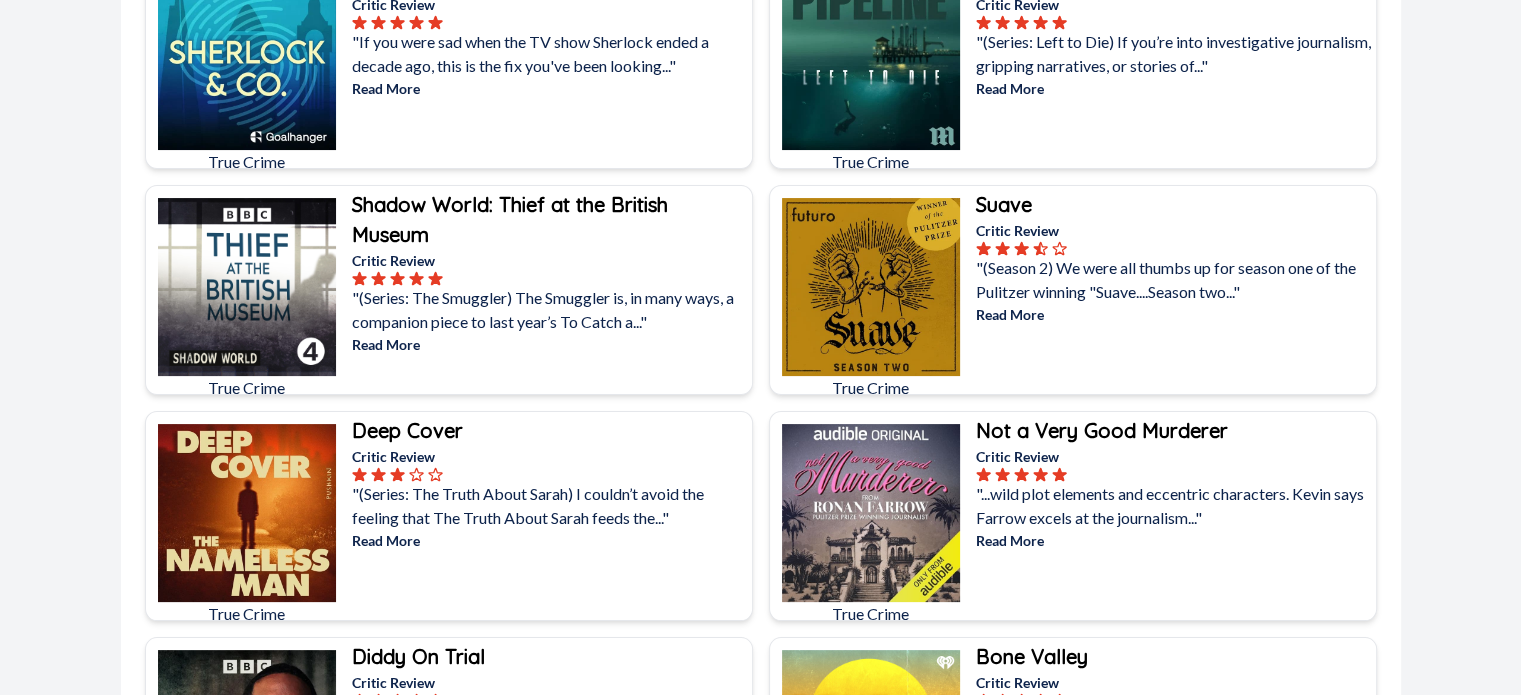 click on "Deep Cover" at bounding box center (407, 430) 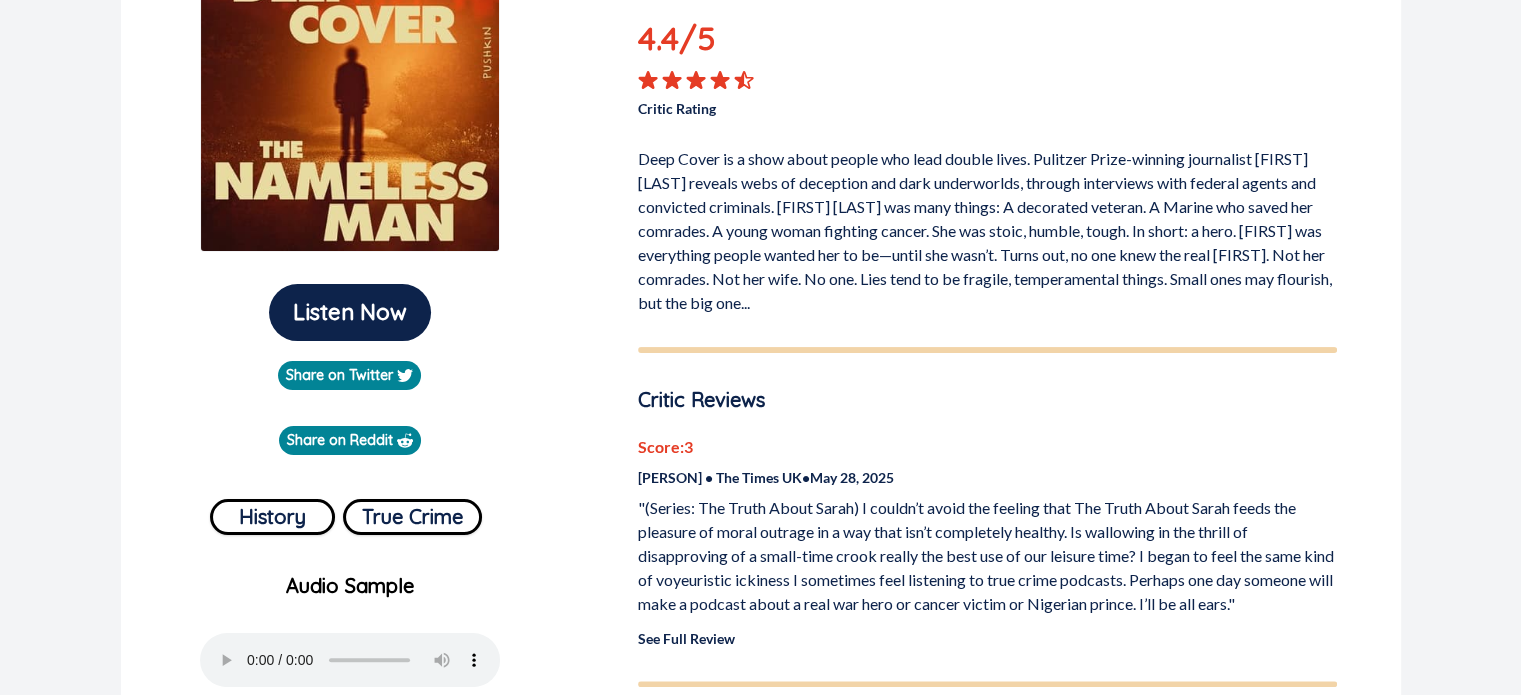 scroll, scrollTop: 0, scrollLeft: 0, axis: both 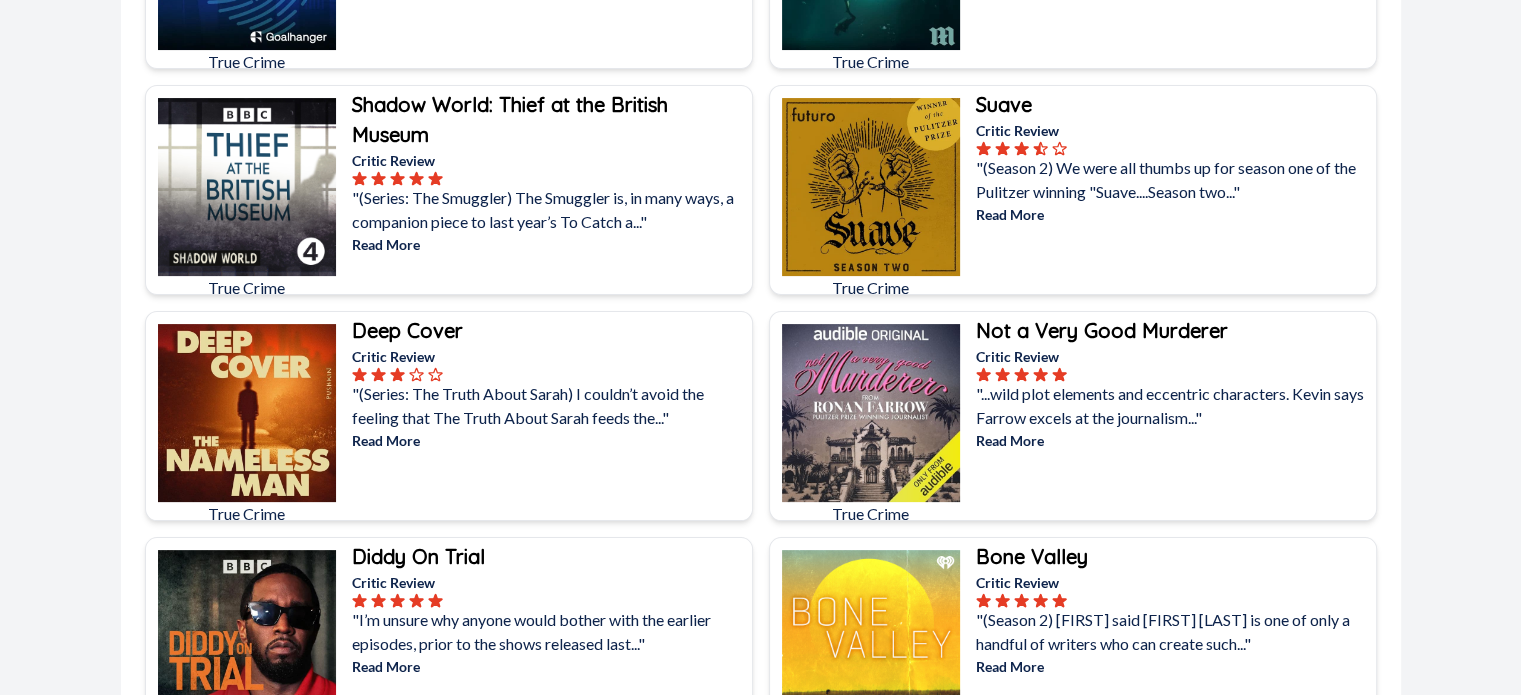 click at bounding box center (550, 374) 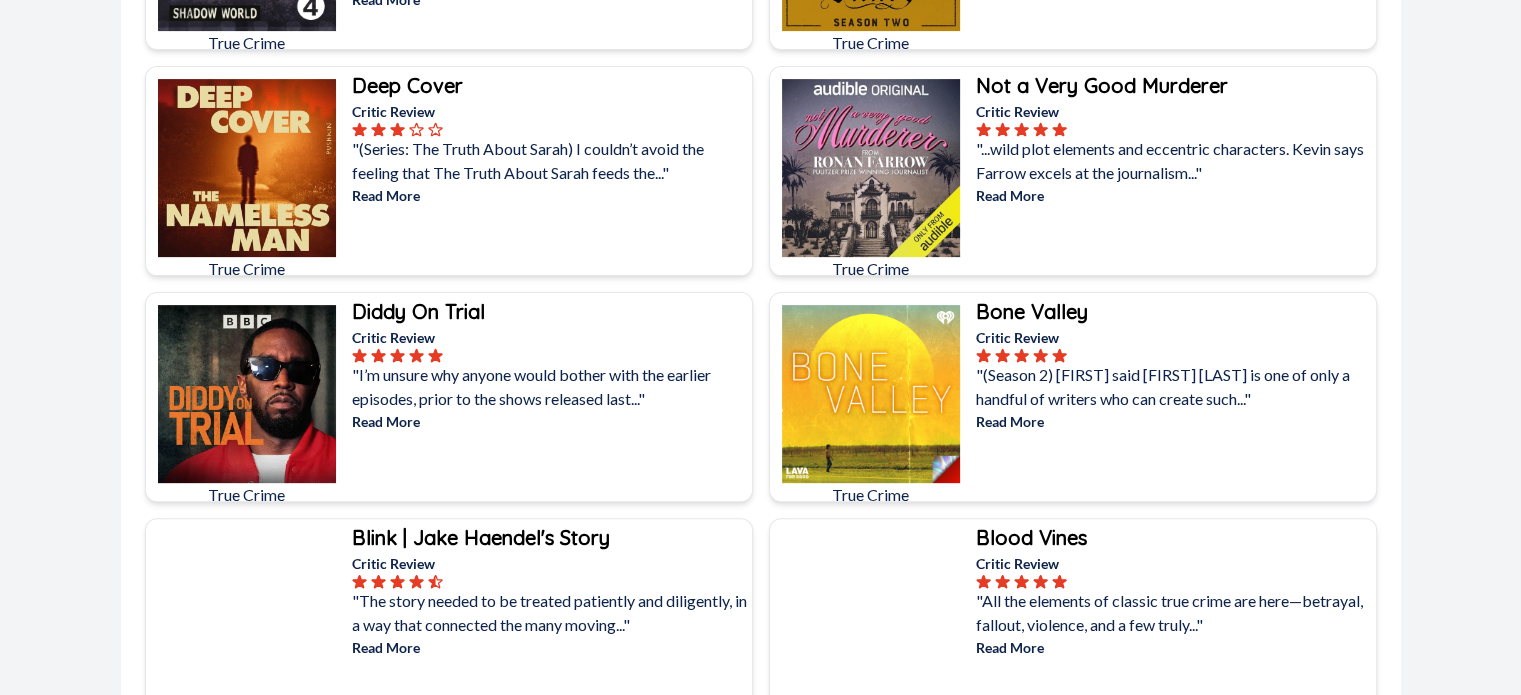 scroll, scrollTop: 900, scrollLeft: 0, axis: vertical 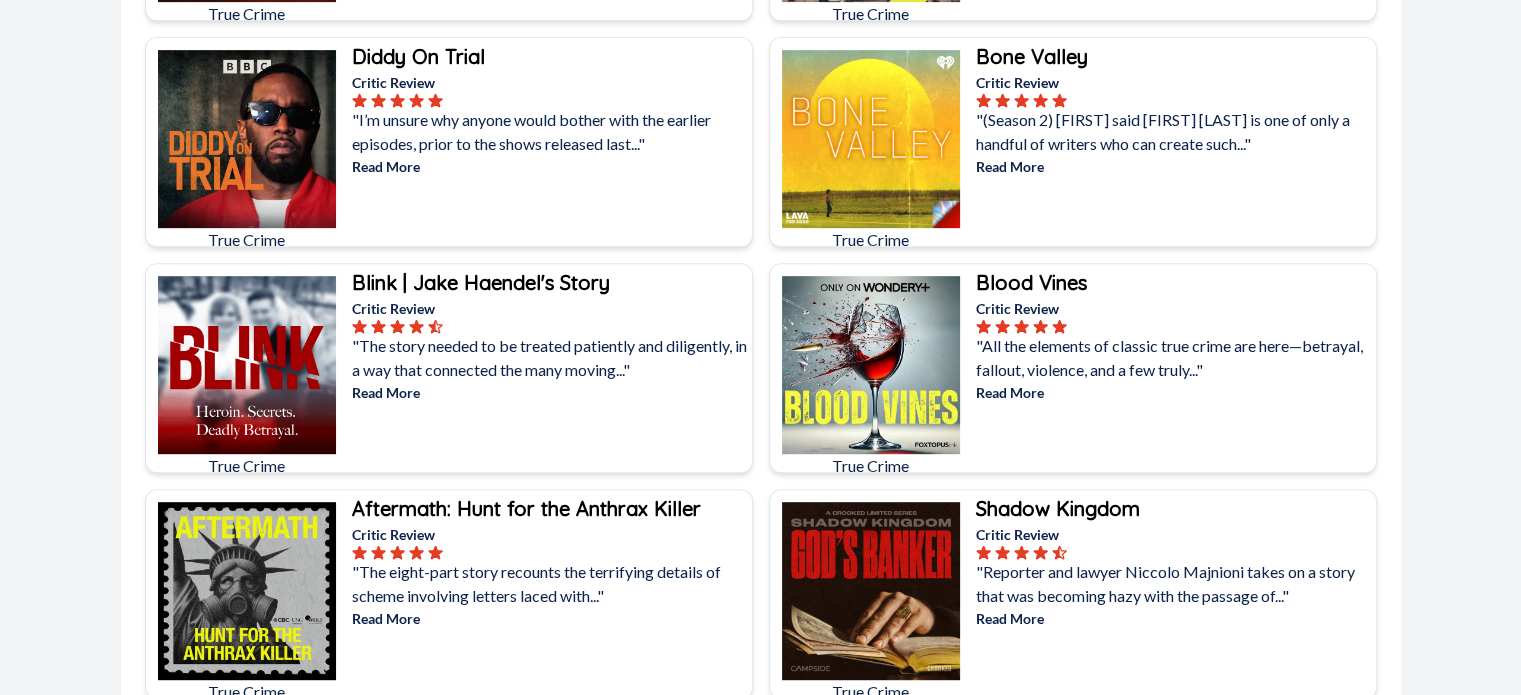 click on "Blood Vines" at bounding box center (1031, 282) 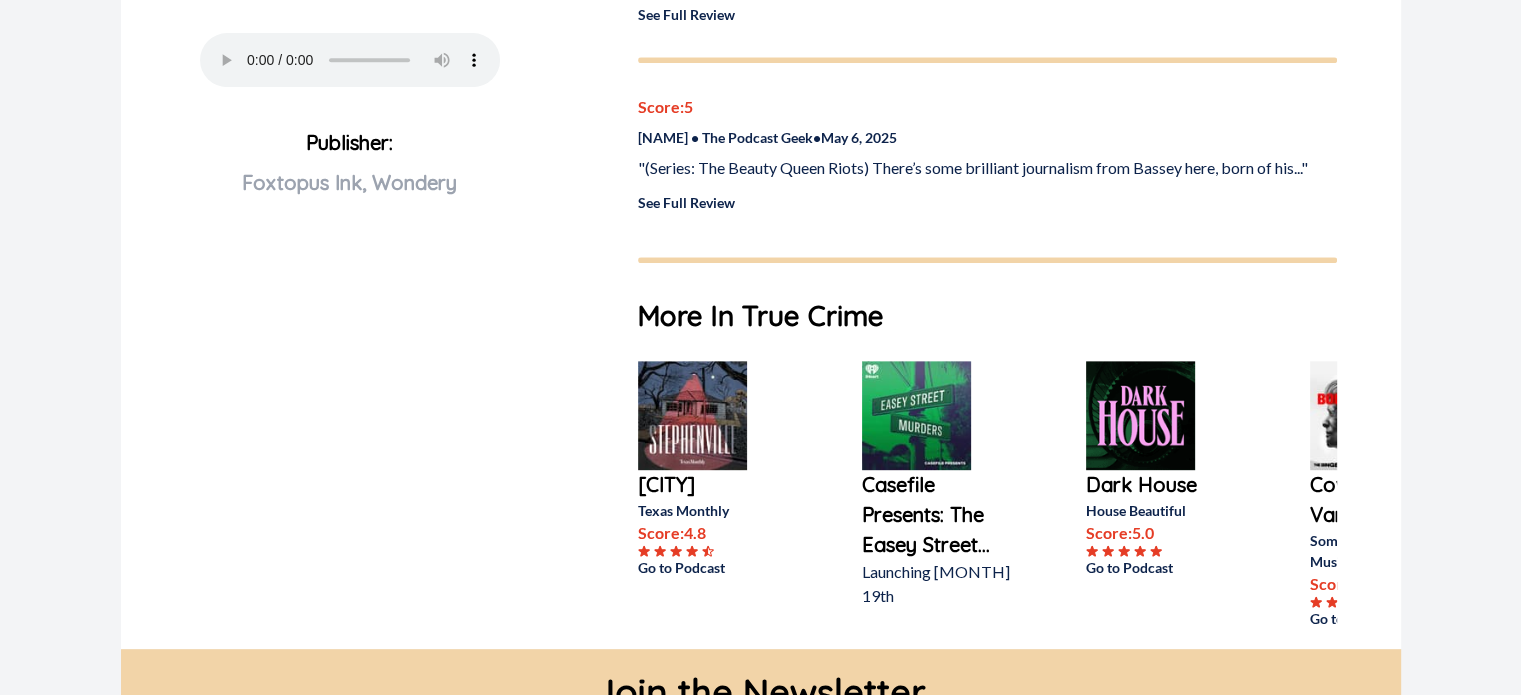 scroll, scrollTop: 0, scrollLeft: 0, axis: both 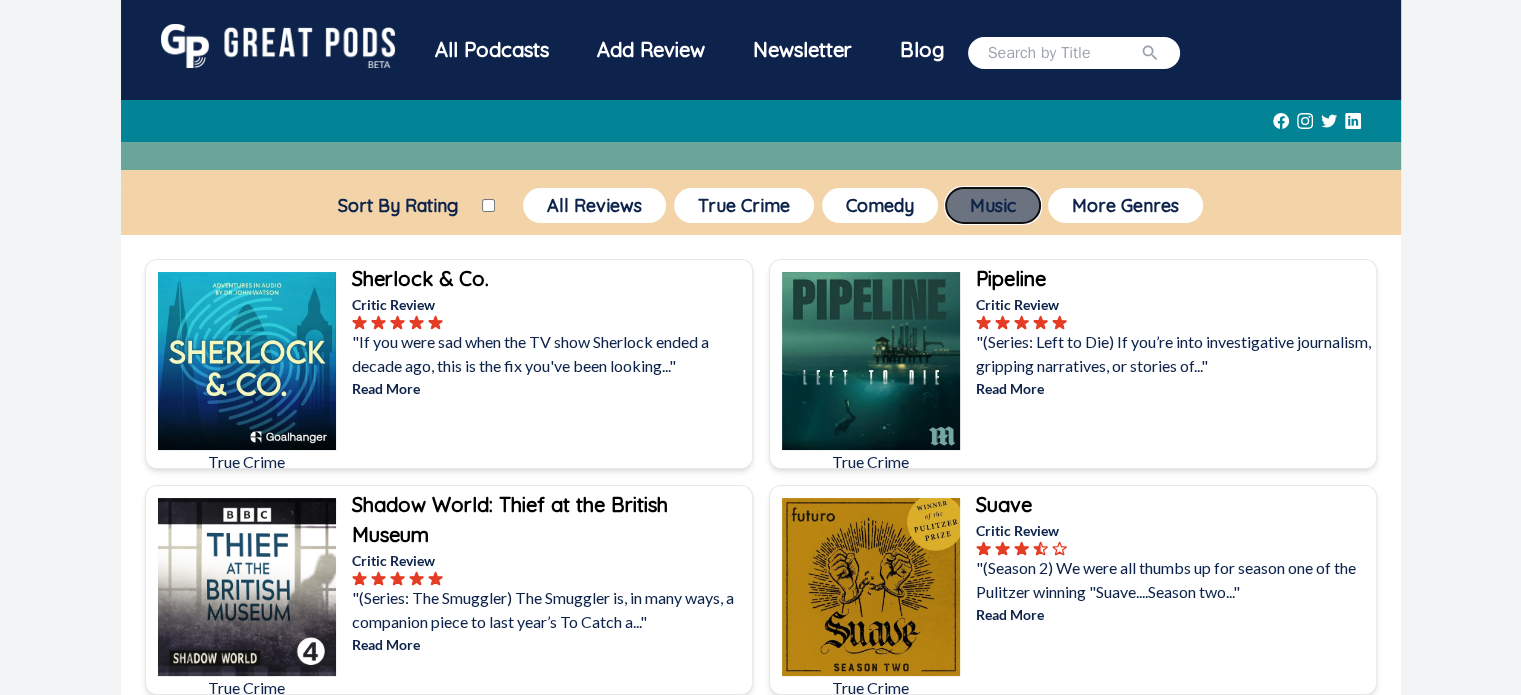 click on "Music" at bounding box center [993, 205] 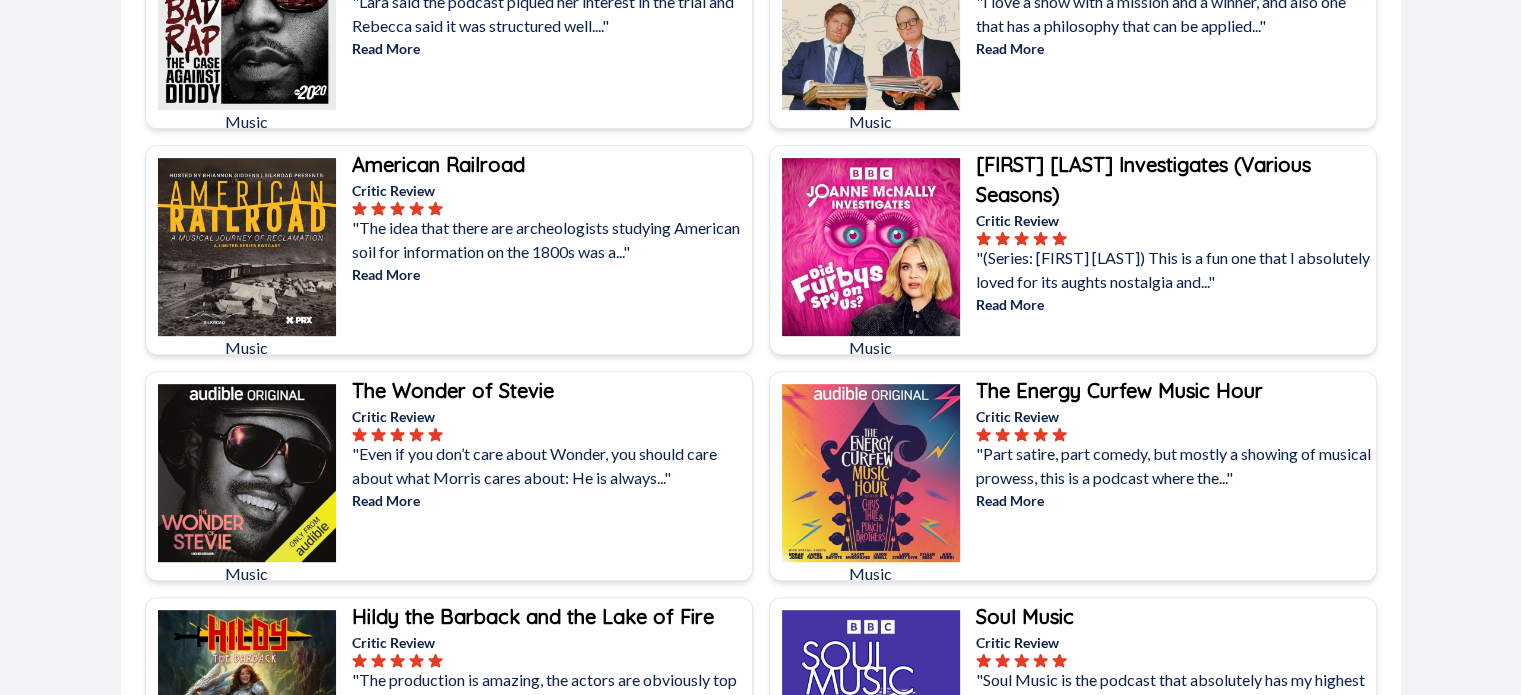 scroll, scrollTop: 1100, scrollLeft: 0, axis: vertical 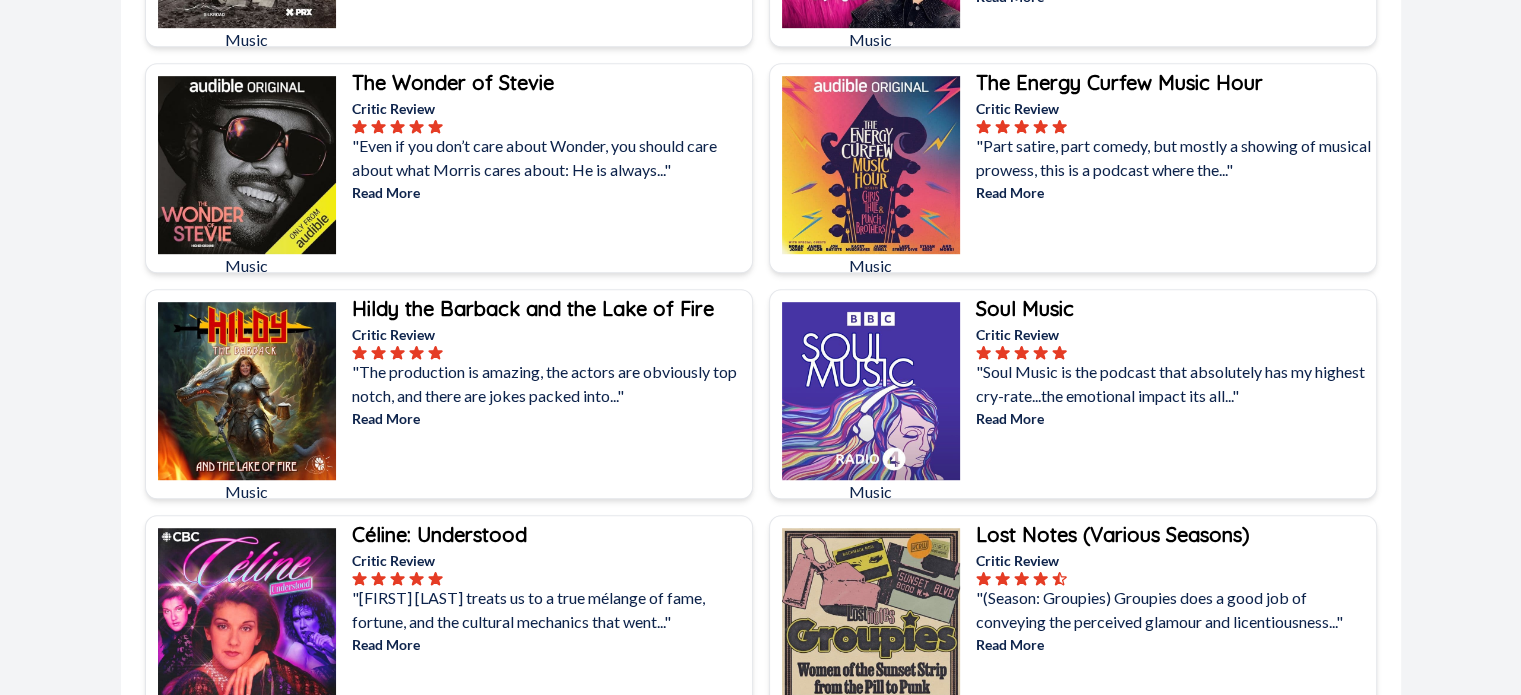 click on "Hildy the Barback and the Lake of Fire" at bounding box center (533, 308) 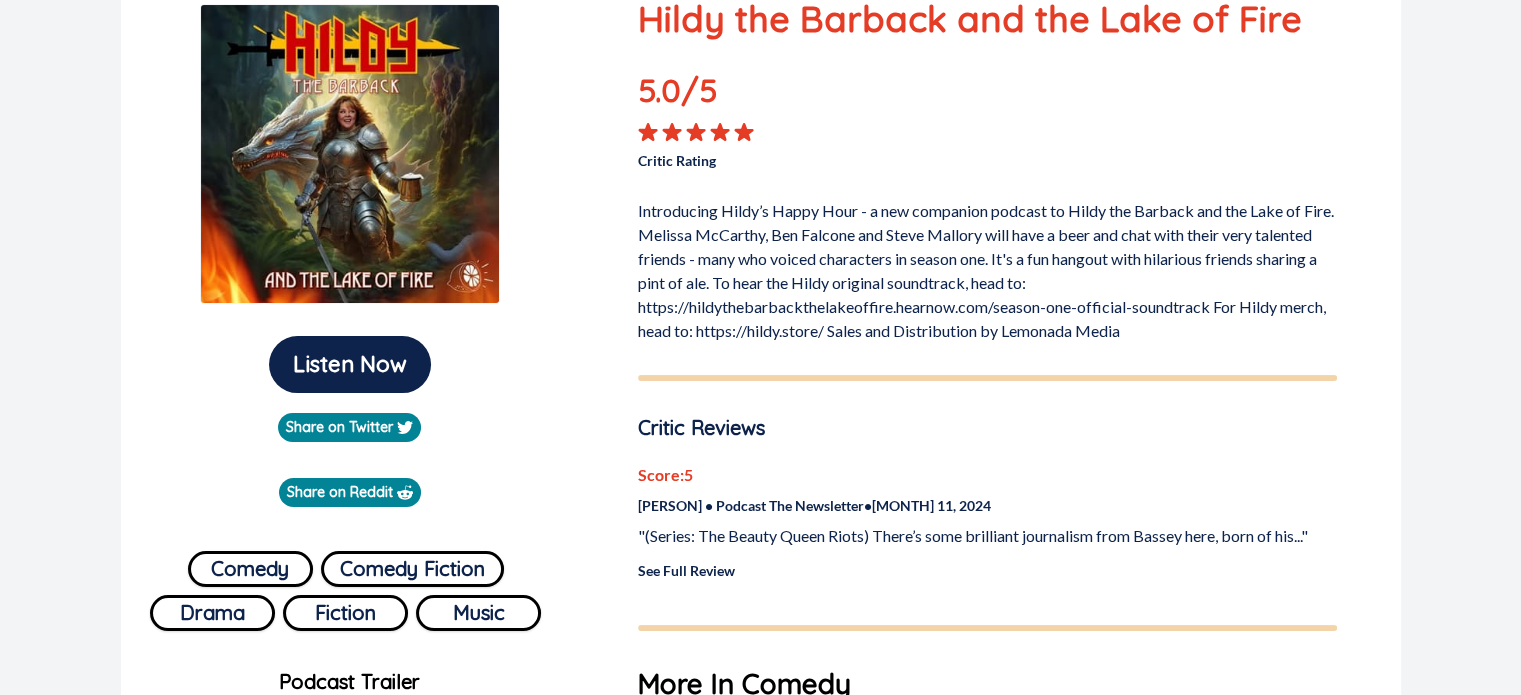 scroll, scrollTop: 500, scrollLeft: 0, axis: vertical 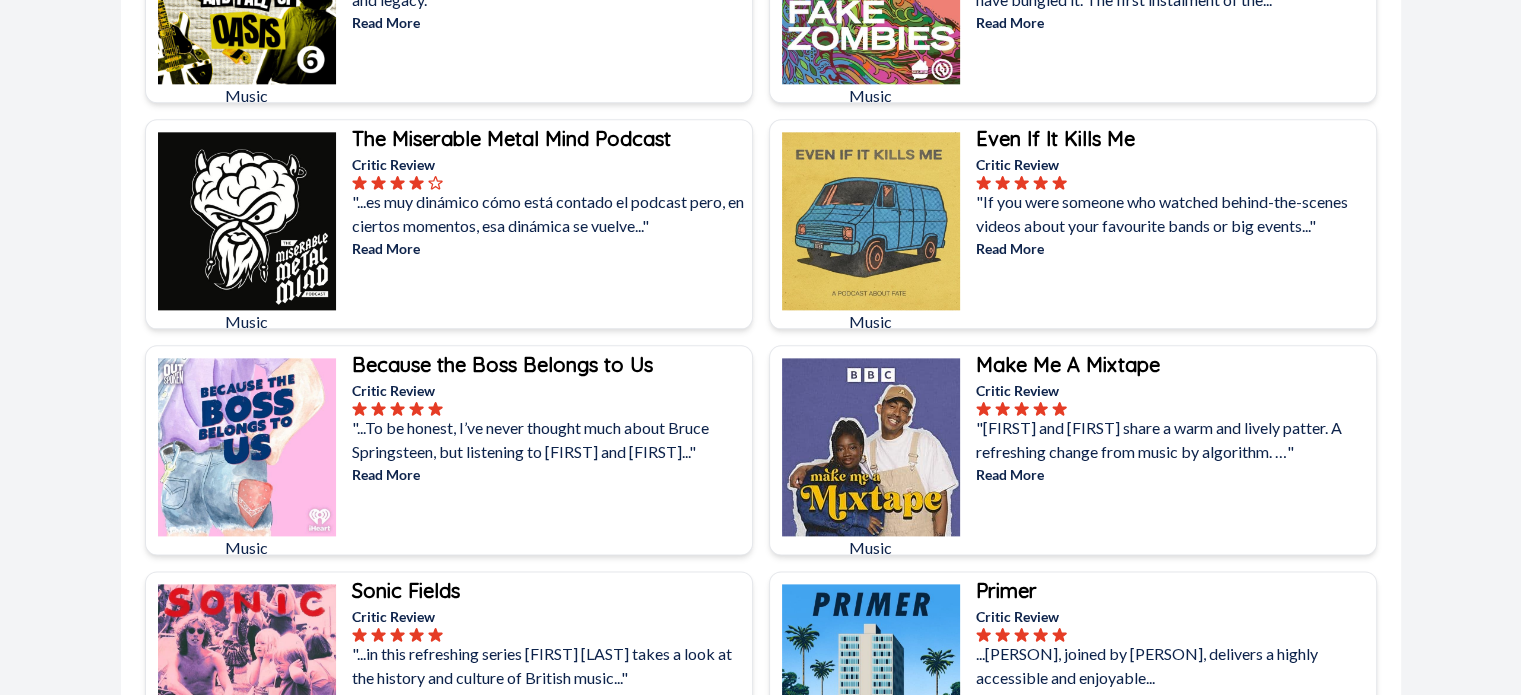 click on ""...To be honest, I’ve never thought much about Bruce Springsteen, but listening to [FIRST] and [FIRST]..."" at bounding box center (550, 440) 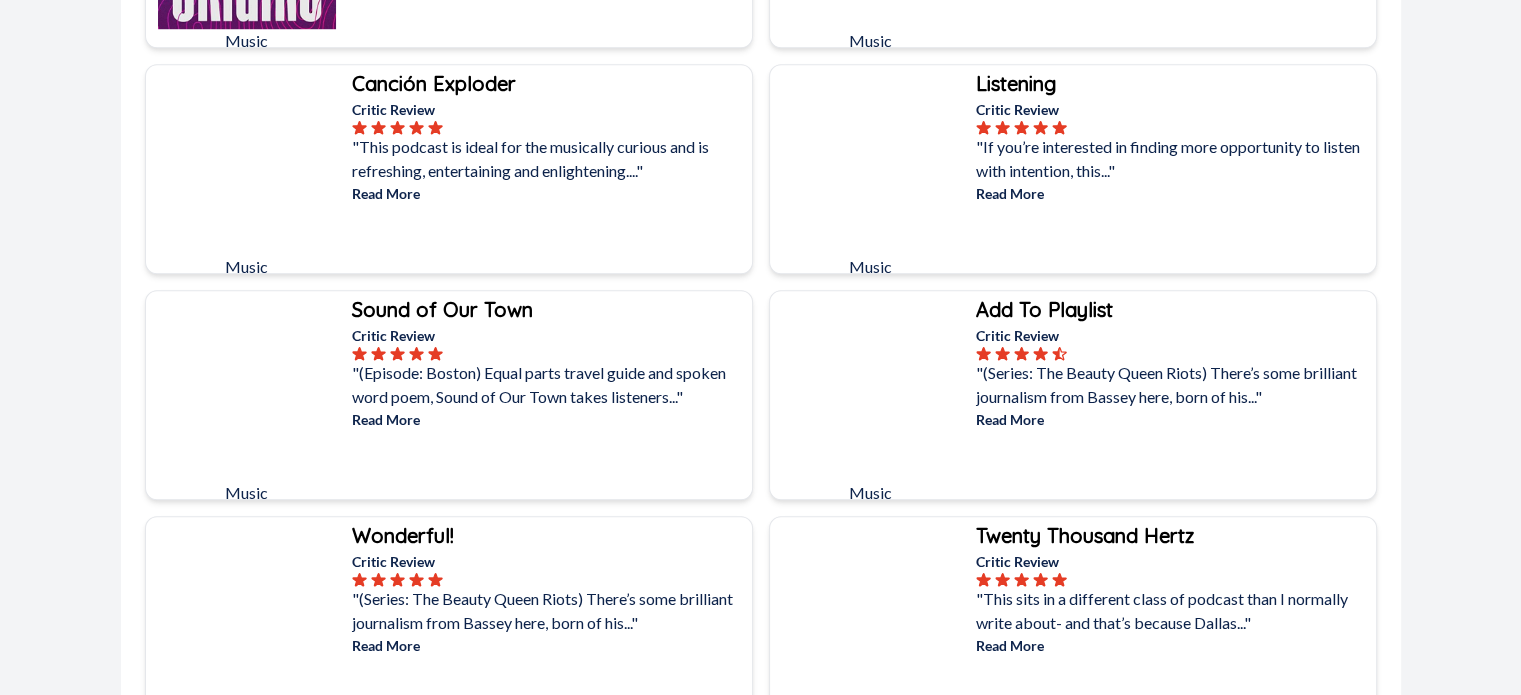 scroll, scrollTop: 9400, scrollLeft: 0, axis: vertical 